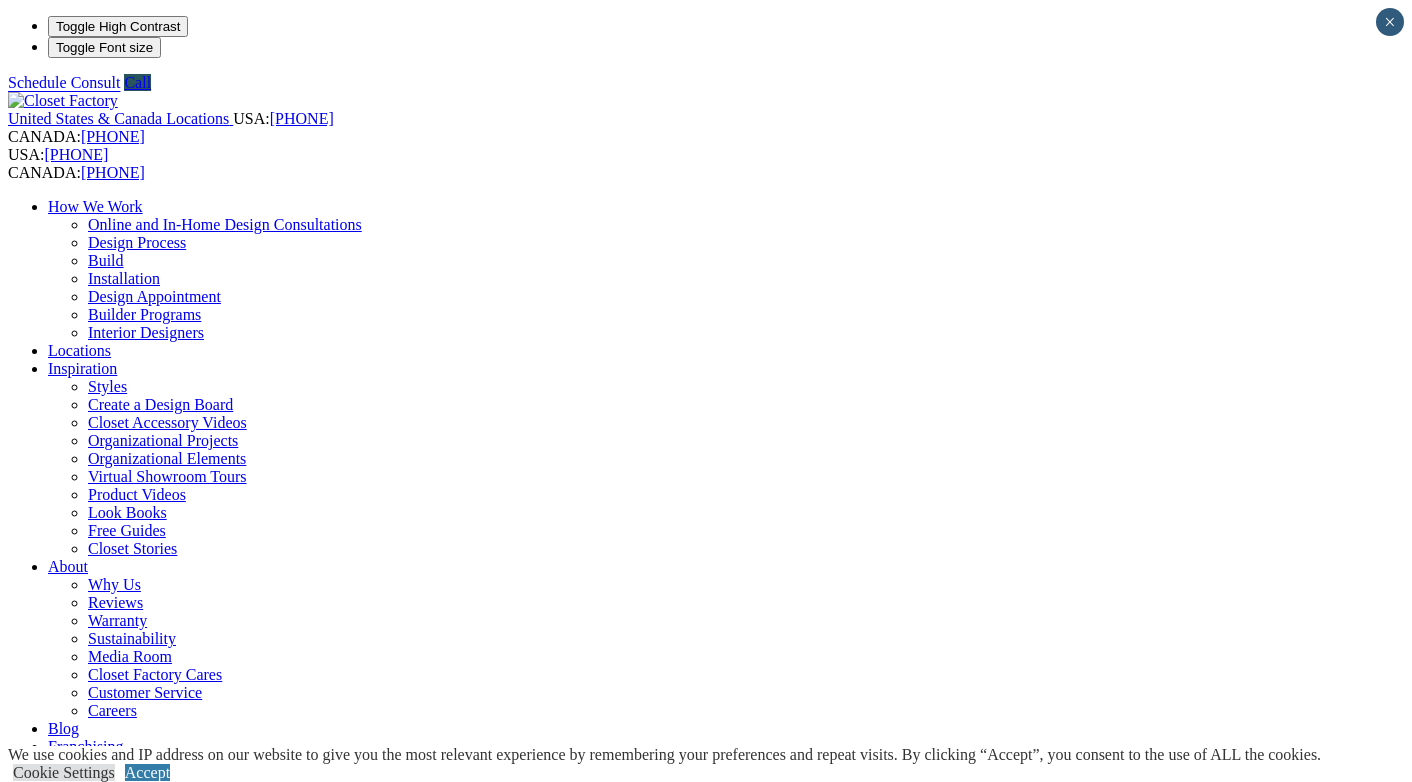 scroll, scrollTop: 0, scrollLeft: 0, axis: both 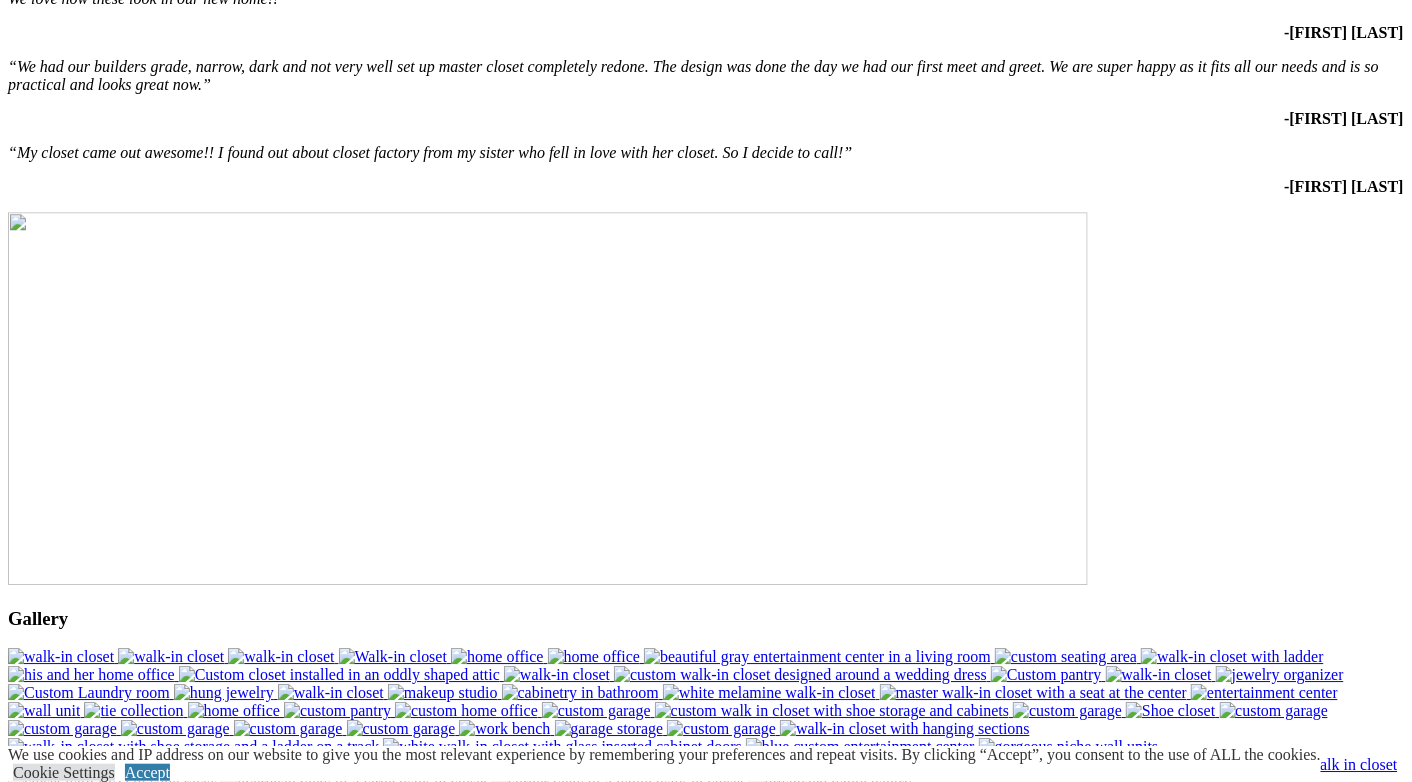 click on "What should I expect?" at bounding box center (80, 2167) 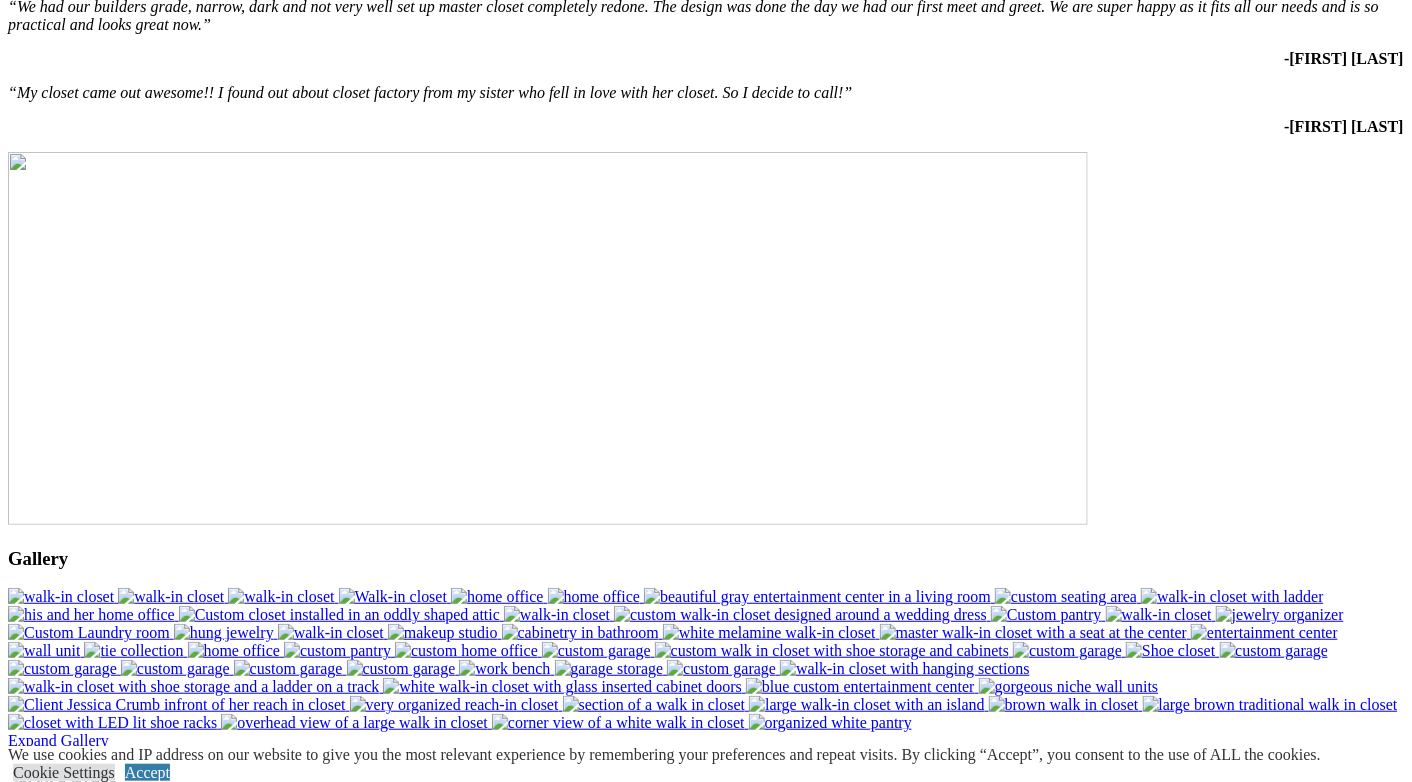scroll, scrollTop: 4200, scrollLeft: 0, axis: vertical 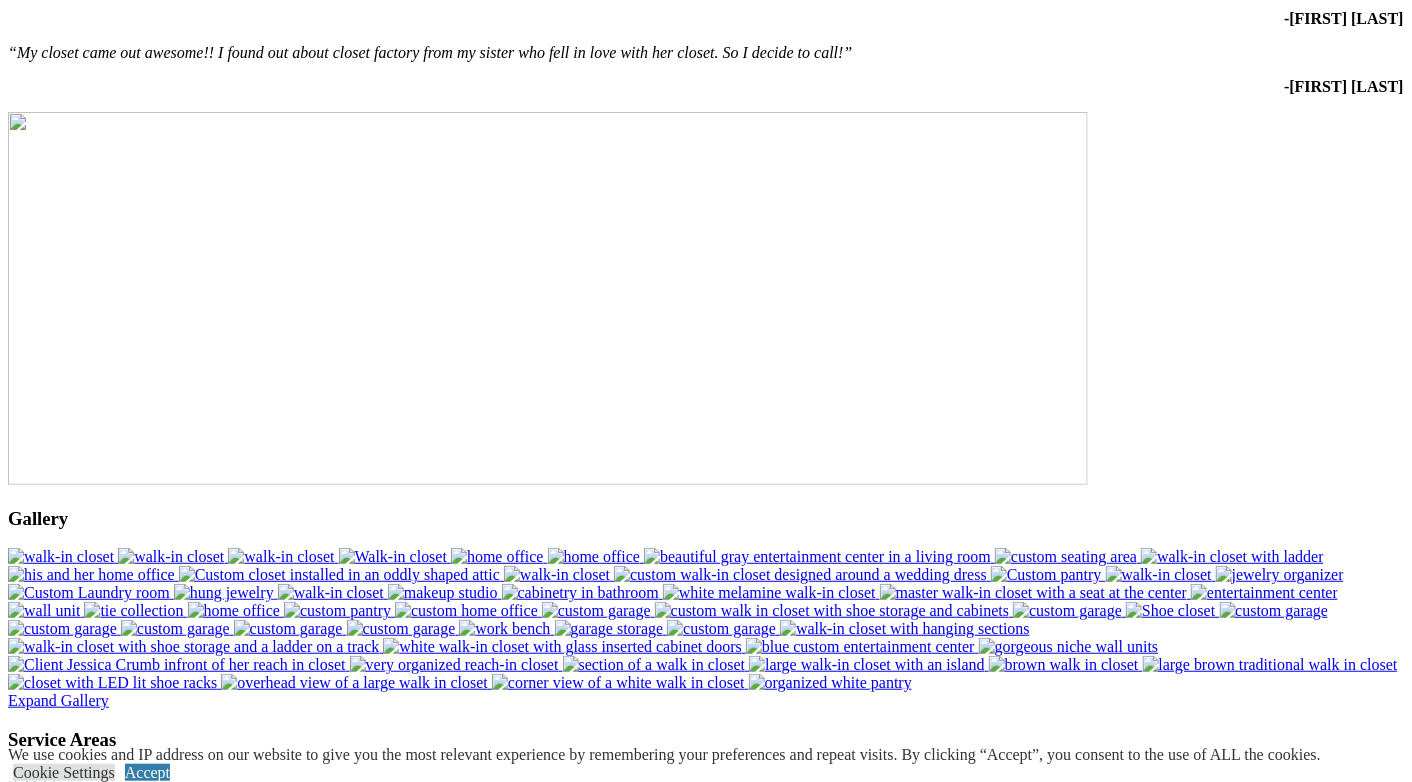 click on "Schedule a free design consultation  with a designer. Each of our custom organization systems is completely personalized and begins with a complimentary design appointment.
Schedule a Consult
What should I expect?
× During the consultation you and a designer will discuss your wish list, desires, and project budget, with the aim of designing an organization system that will: Turn your dream into reality Organize you efficiently Create space for everything Maximize the space Create optimum visibility Display your personal items Add value to the home Harmonize with the décor" at bounding box center (706, 2126) 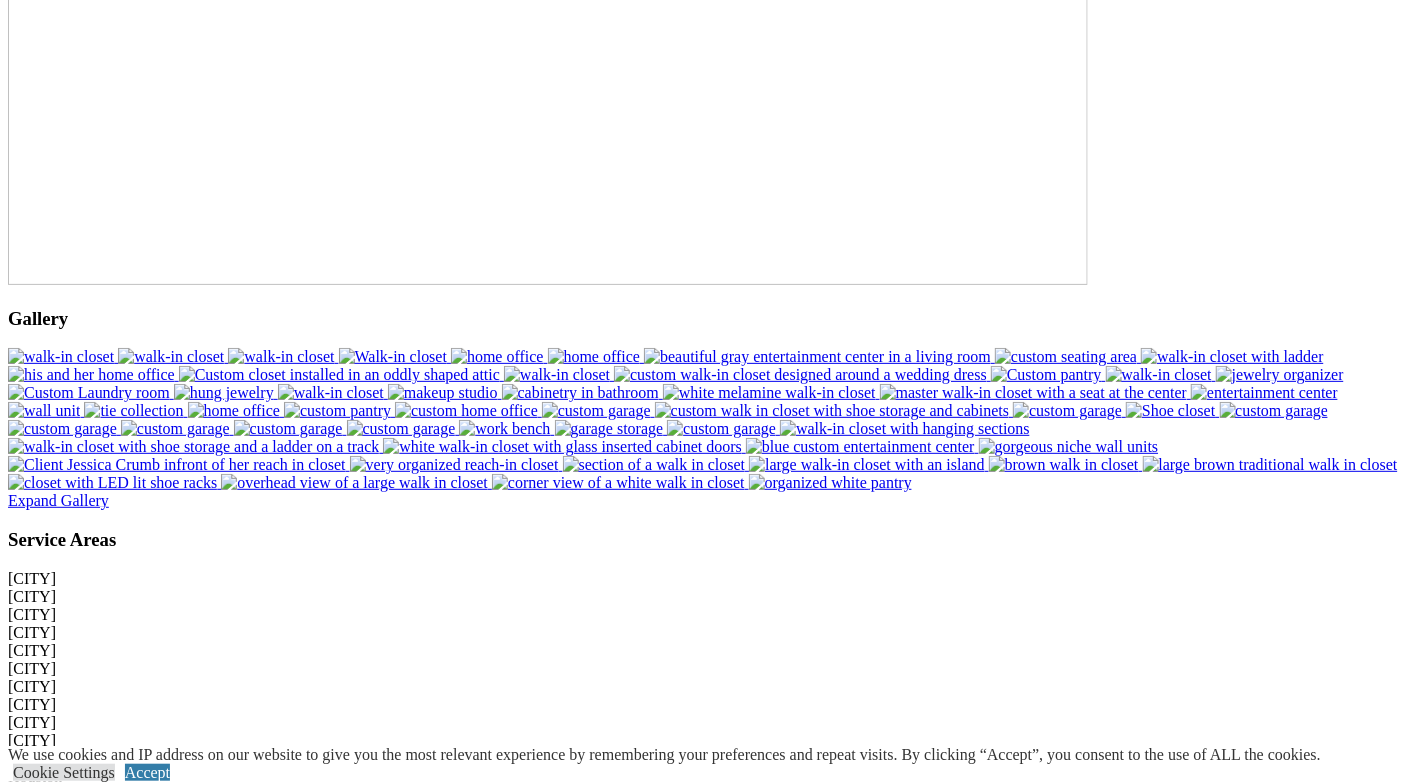 scroll, scrollTop: 4600, scrollLeft: 0, axis: vertical 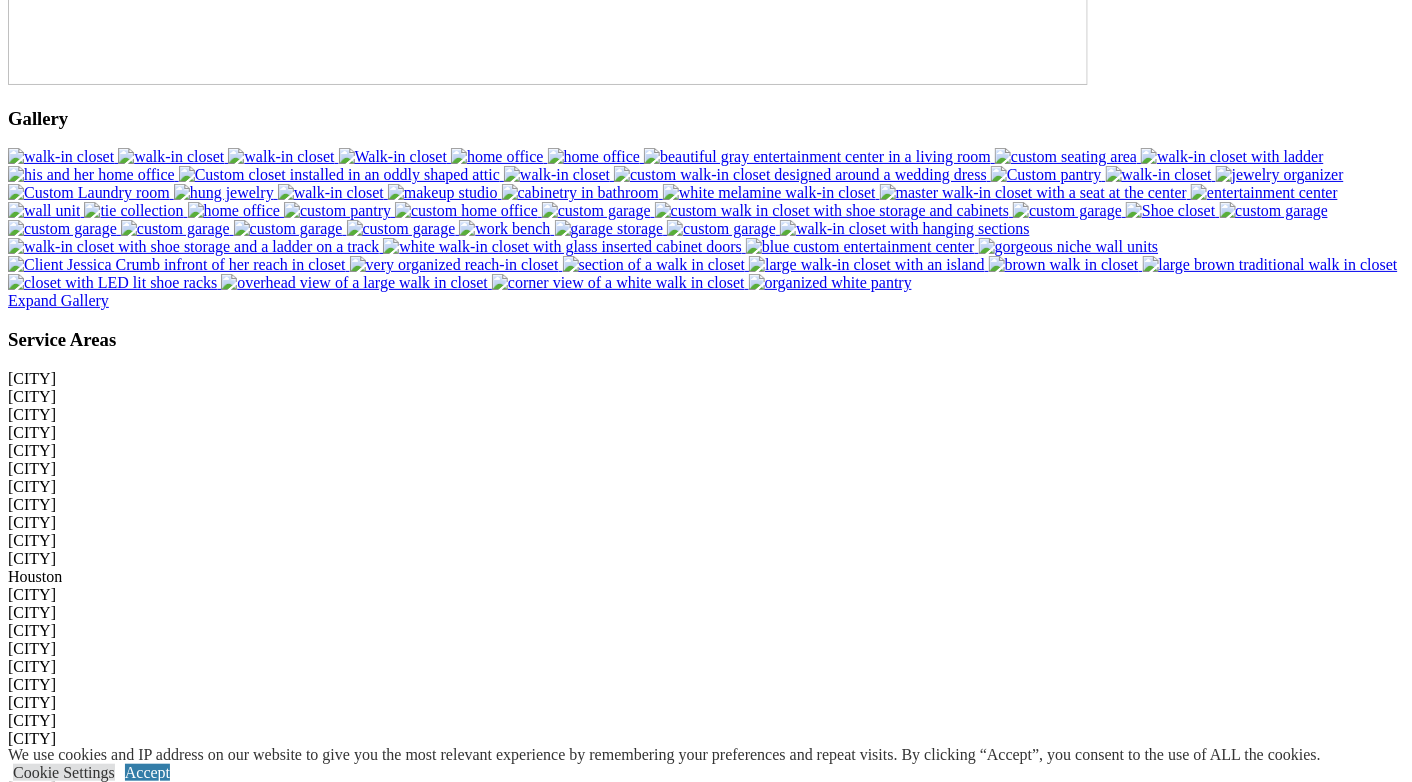 click at bounding box center [164, -3392] 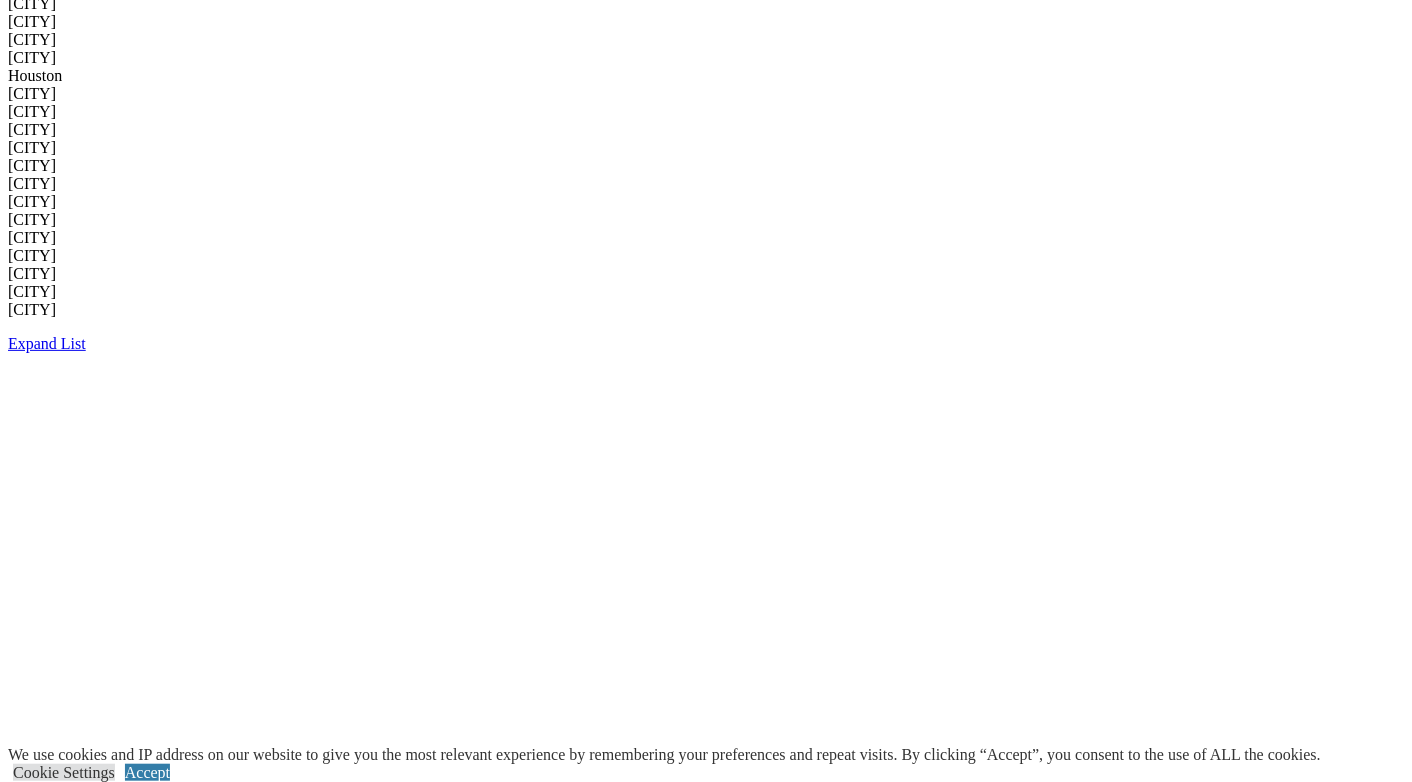 click on "About Us" at bounding box center [79, 1823] 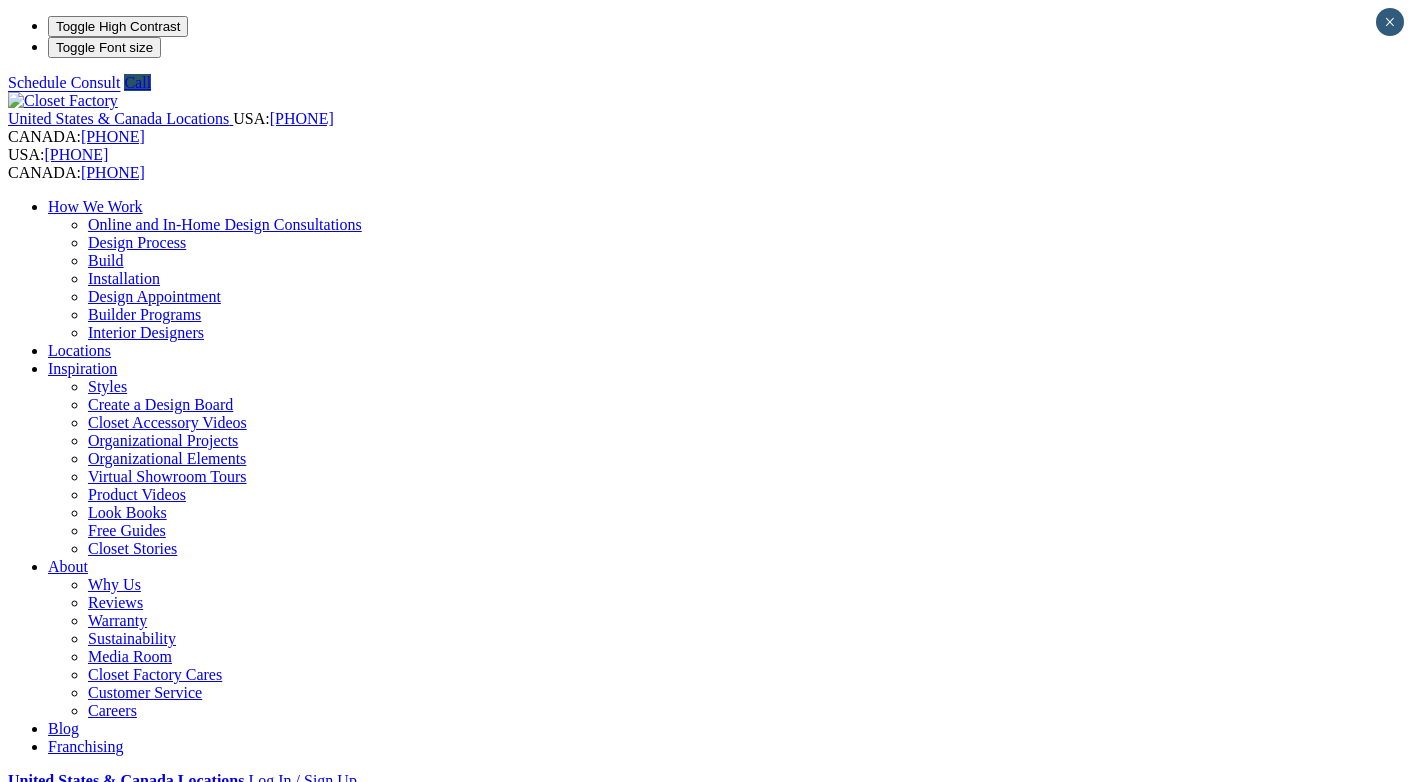 scroll, scrollTop: 0, scrollLeft: 0, axis: both 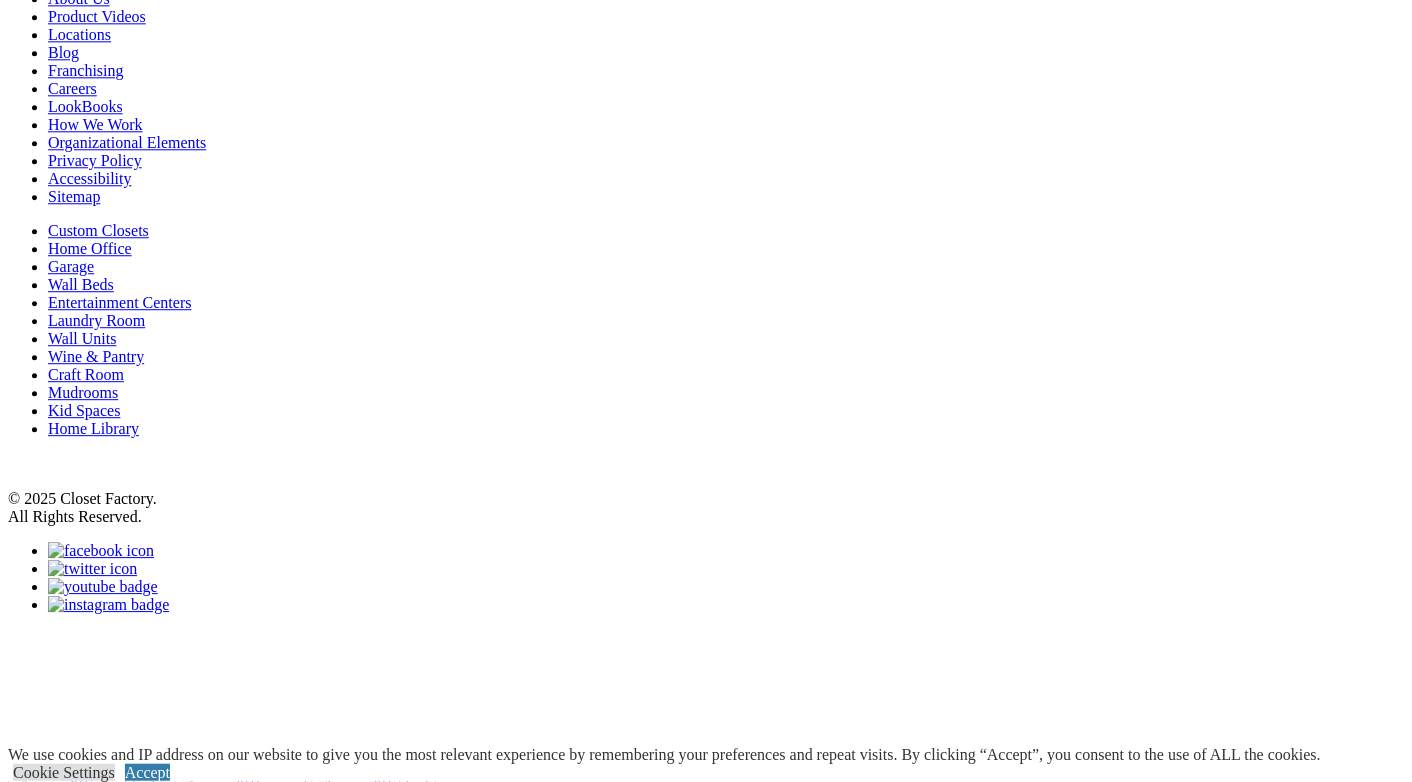 click on "More on Customer Service" at bounding box center [94, -1034] 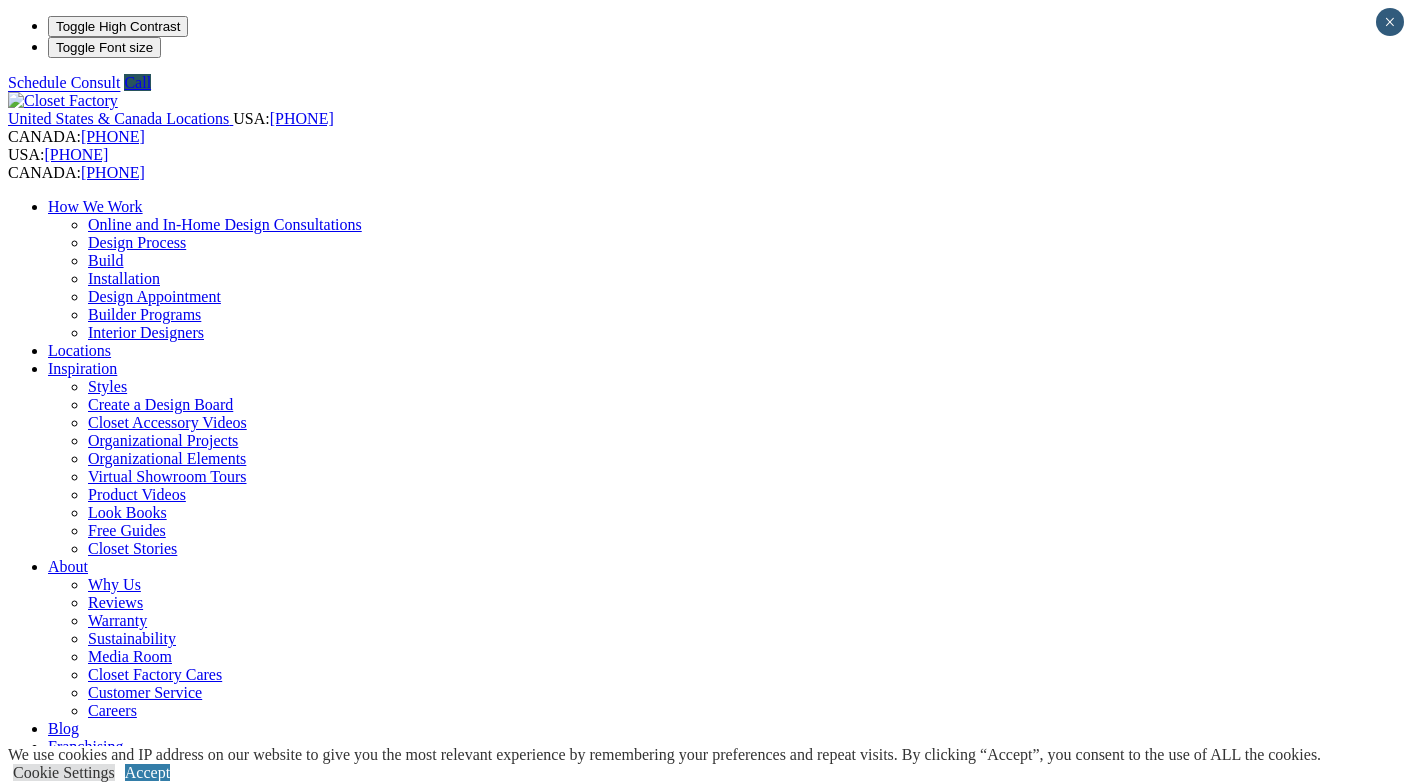 scroll, scrollTop: 0, scrollLeft: 0, axis: both 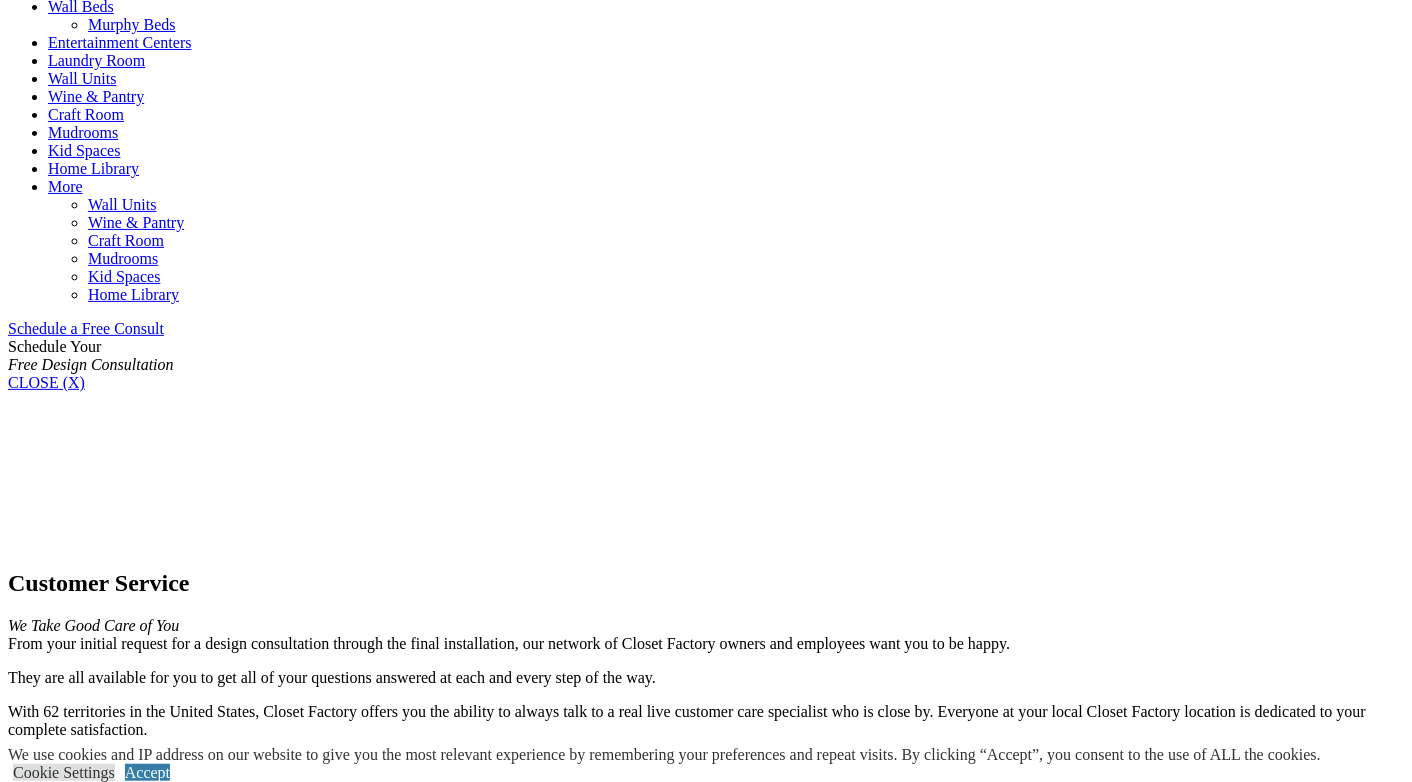 click on "Design Appointment" at bounding box center (154, -404) 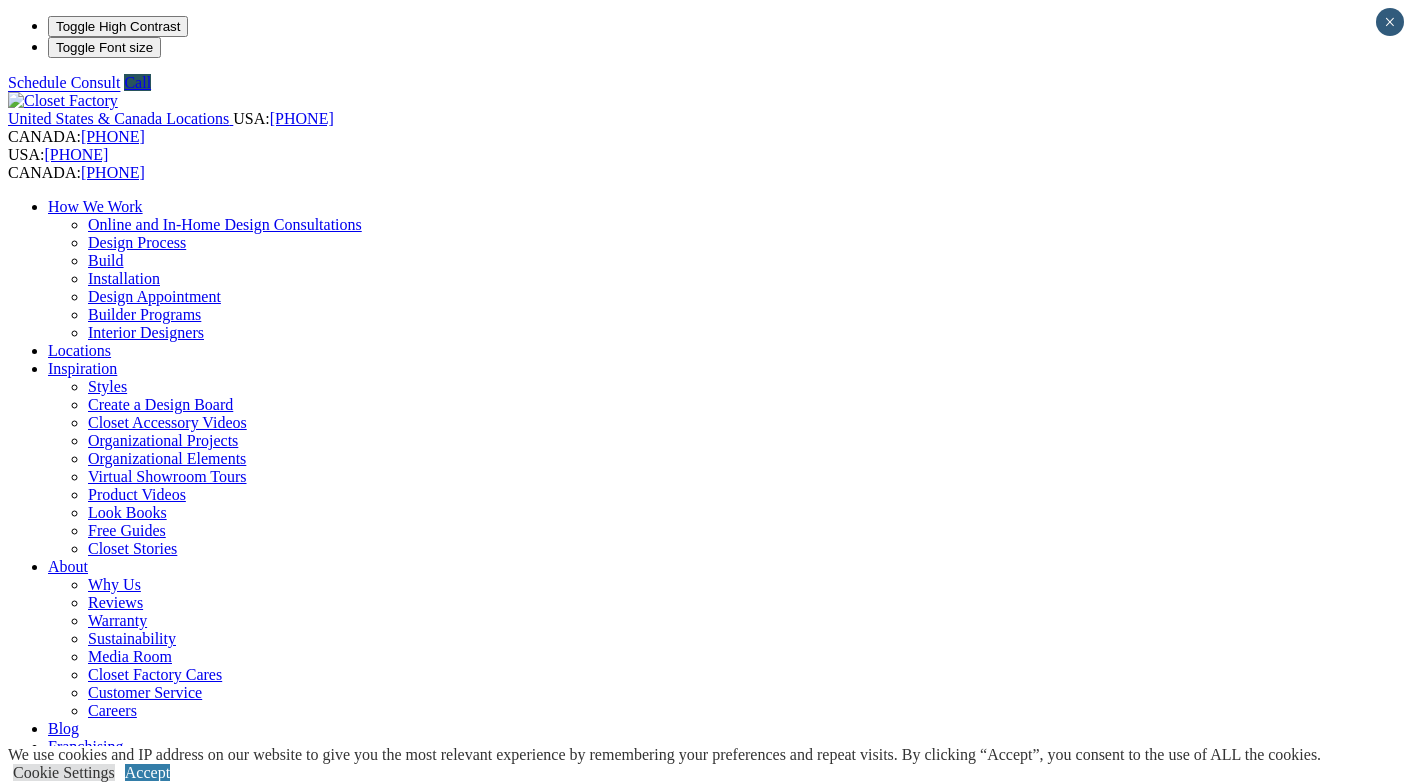 scroll, scrollTop: 0, scrollLeft: 0, axis: both 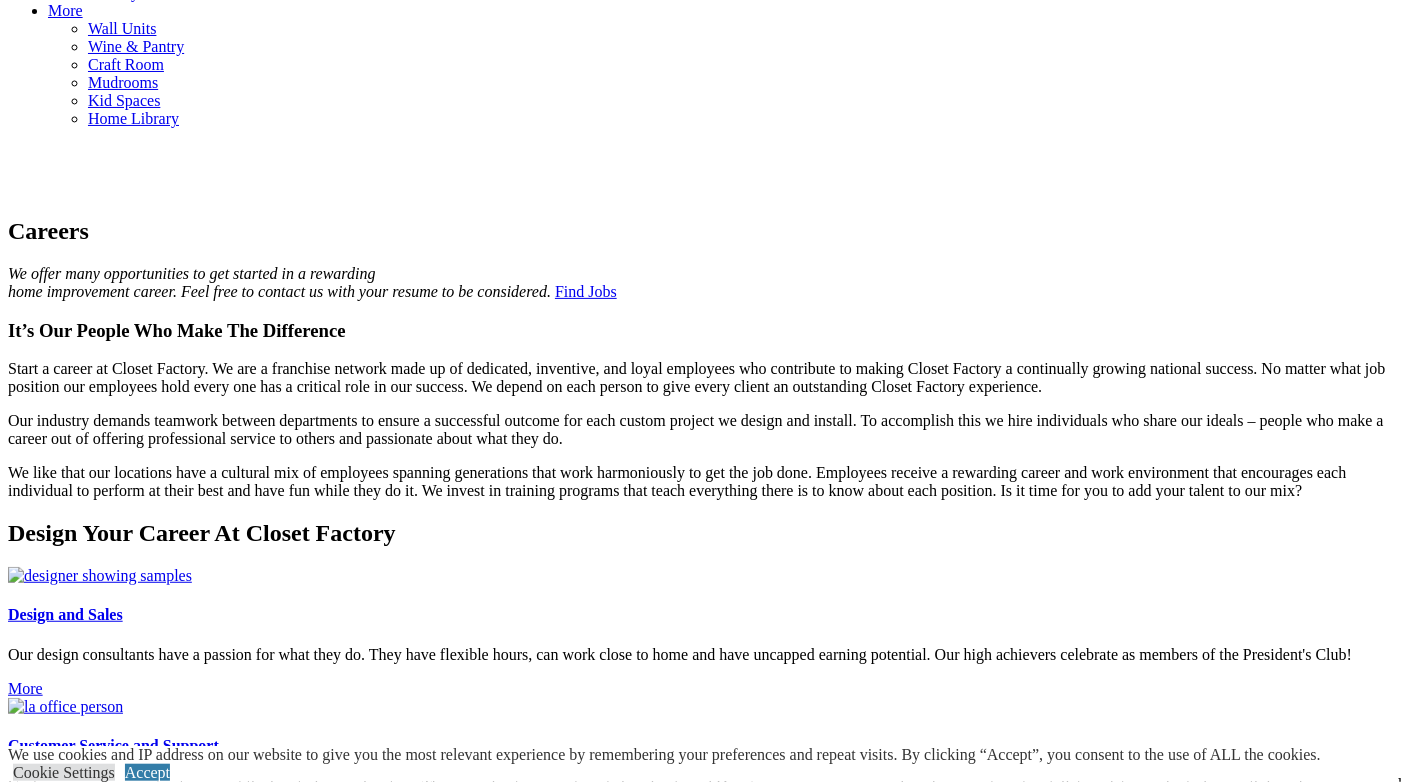 click on "More" at bounding box center (25, 836) 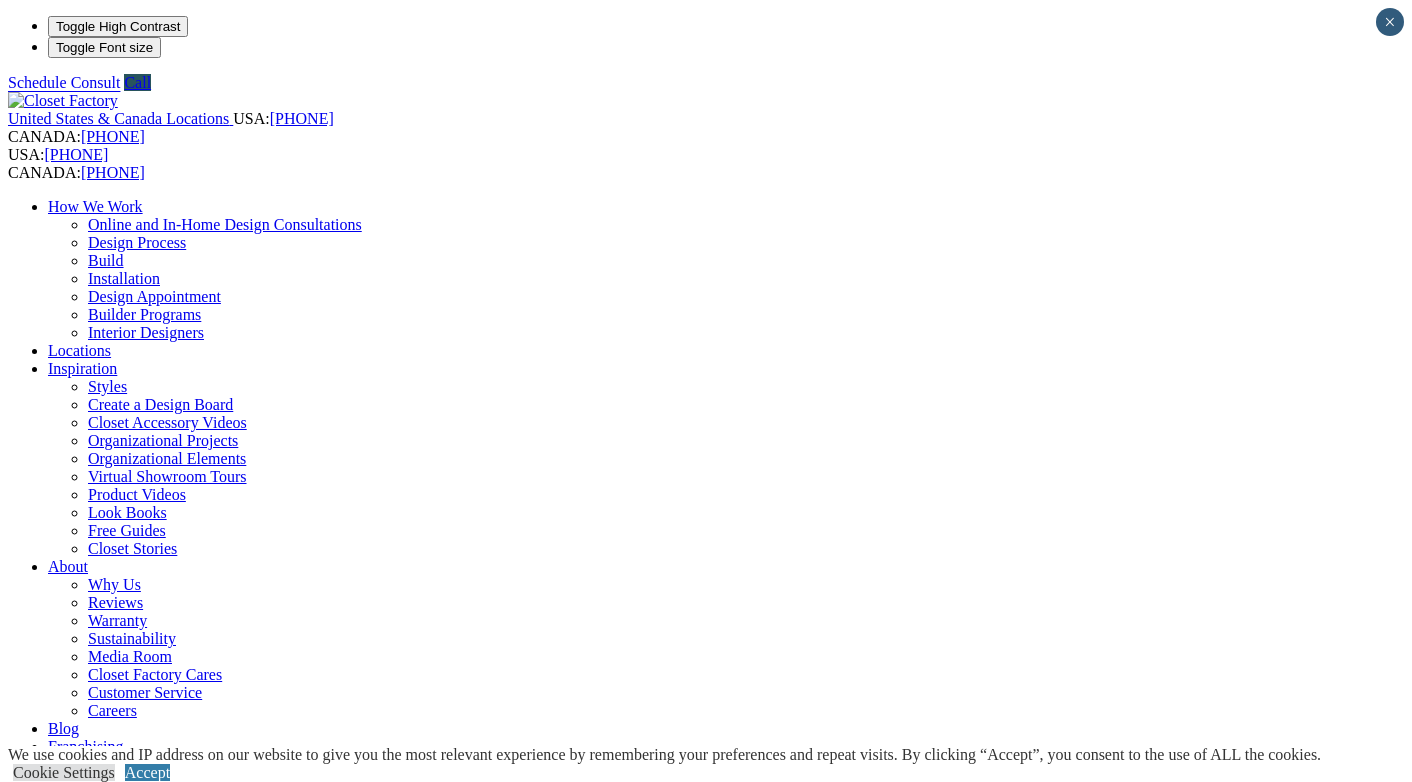 scroll, scrollTop: 0, scrollLeft: 0, axis: both 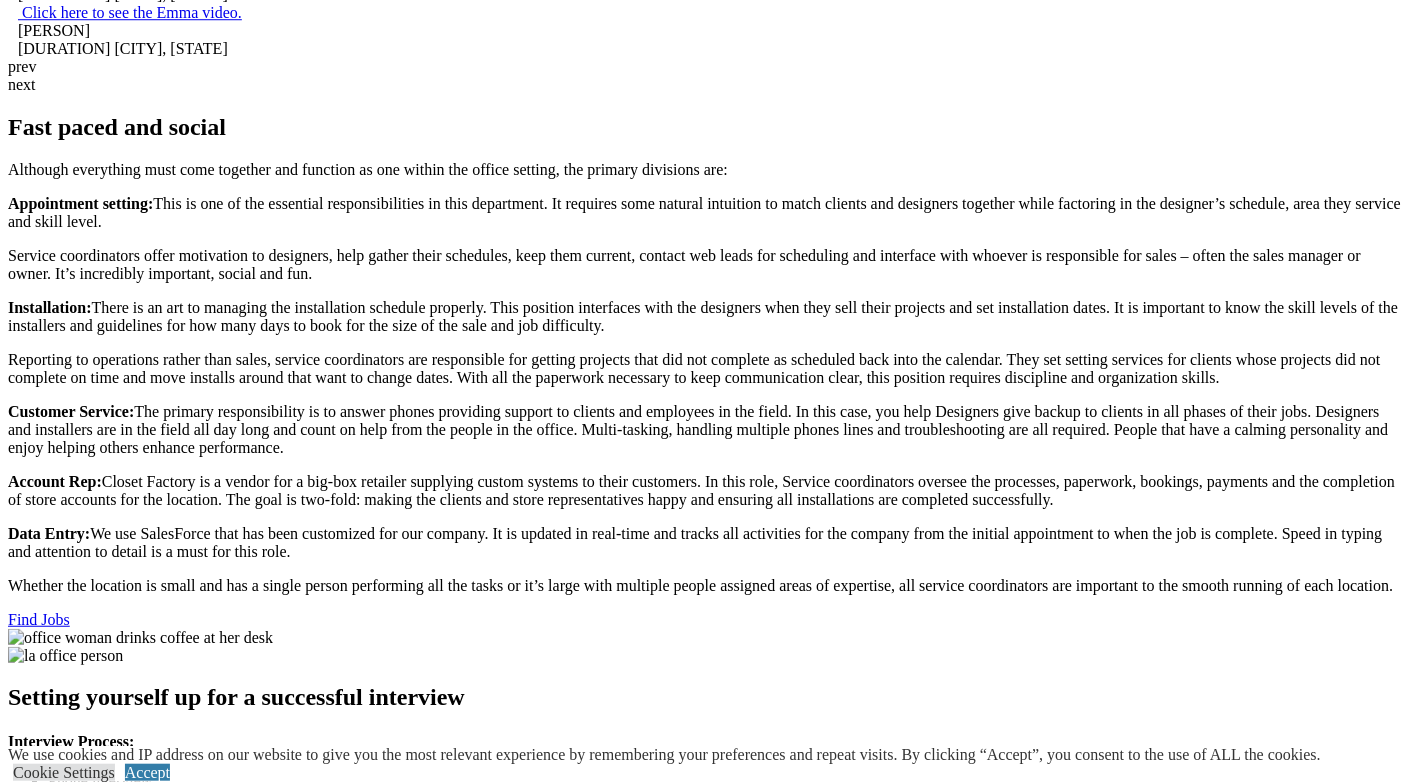 click on "Find Jobs" at bounding box center (39, 619) 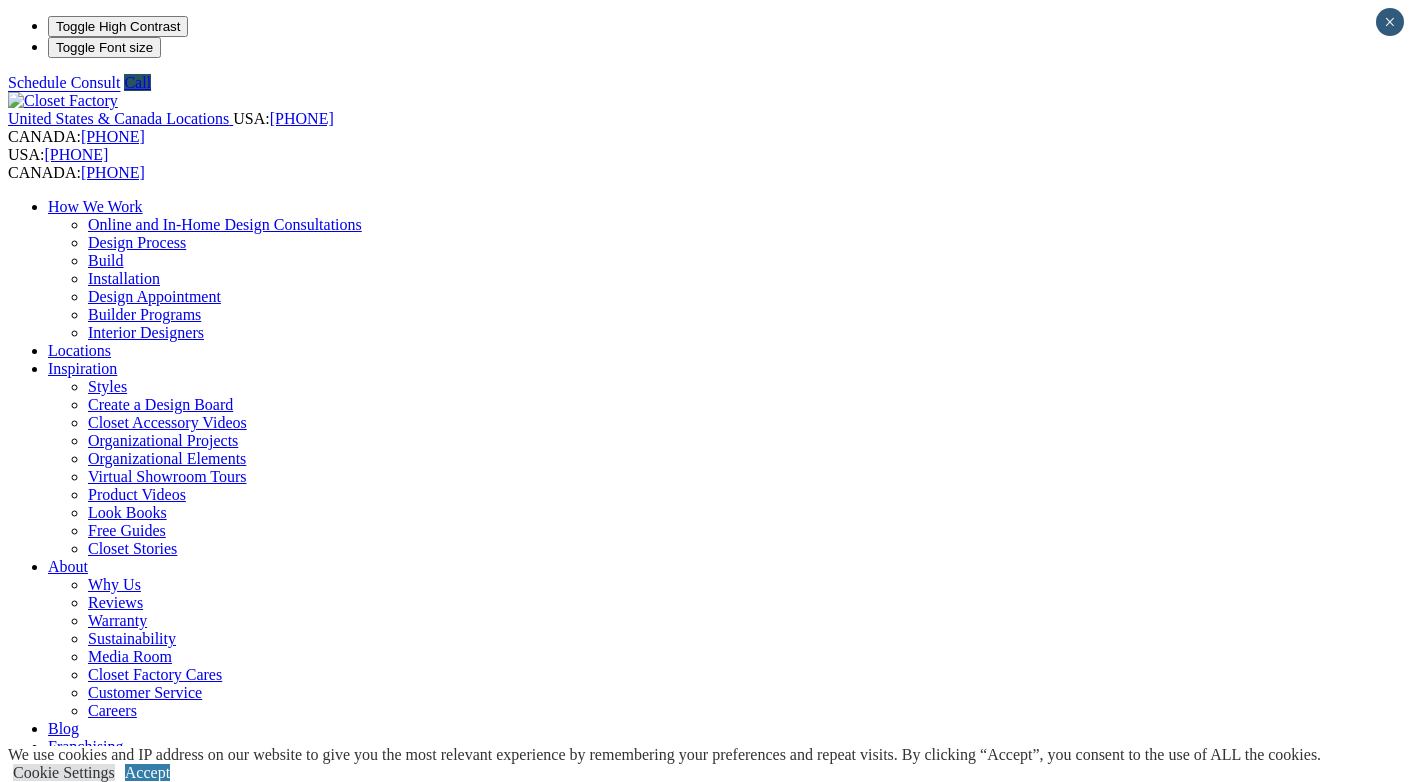 scroll, scrollTop: 0, scrollLeft: 0, axis: both 